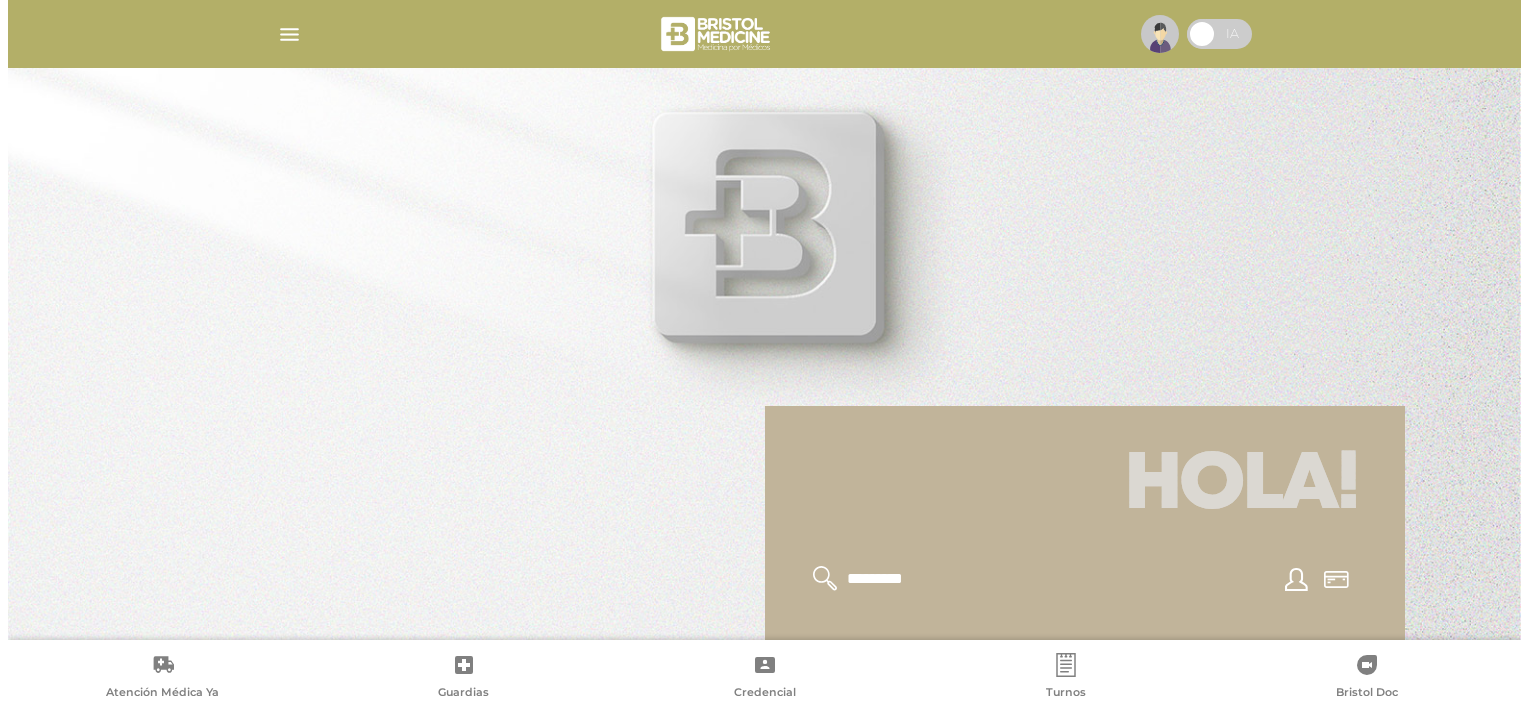 scroll, scrollTop: 0, scrollLeft: 0, axis: both 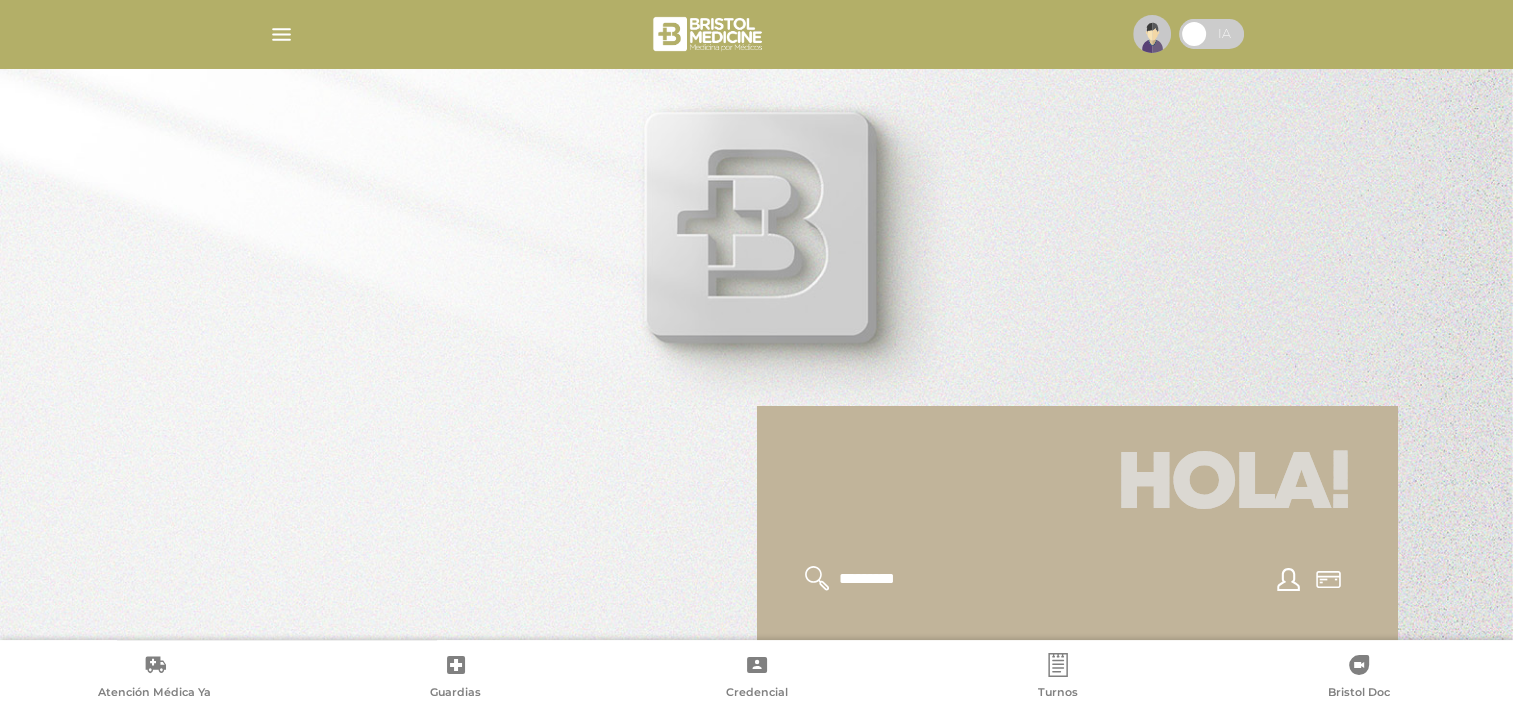 click at bounding box center (281, 34) 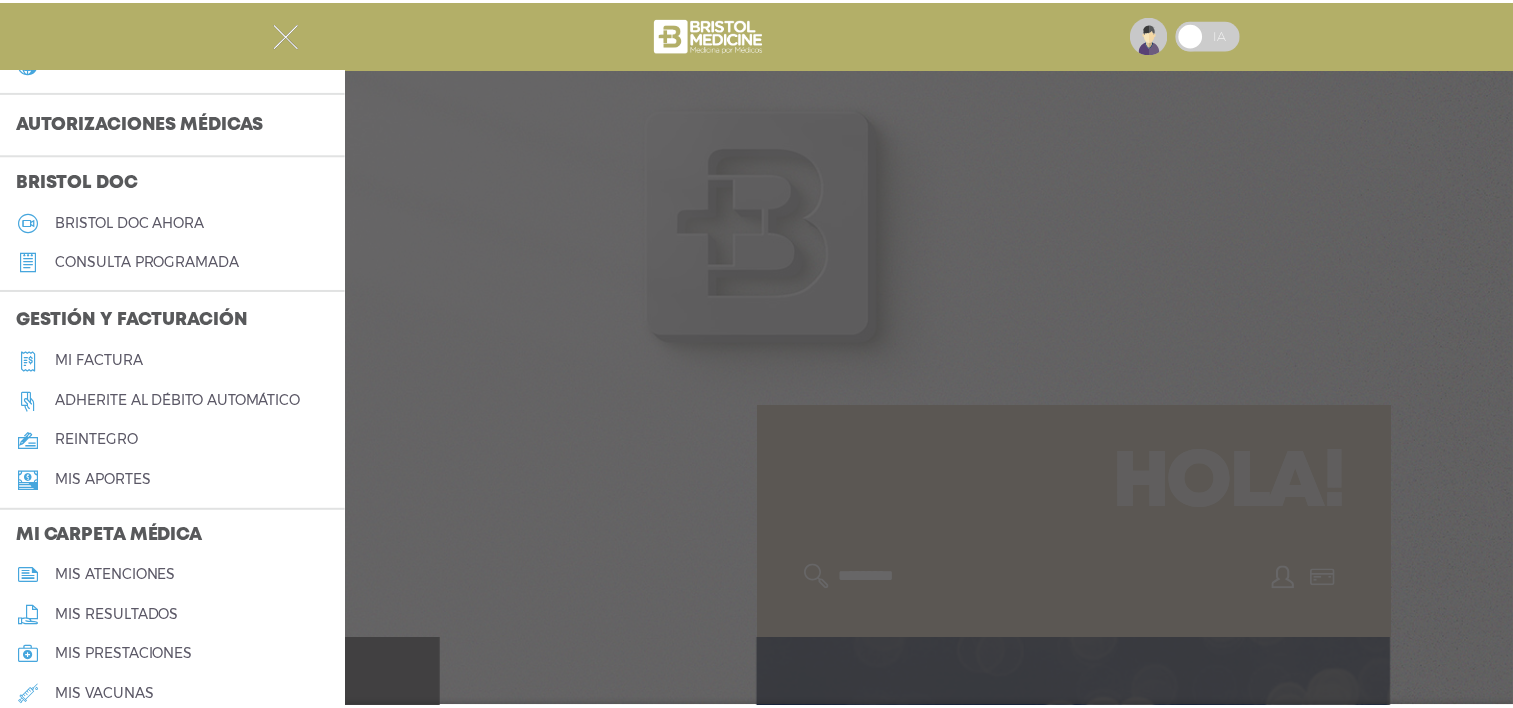 scroll, scrollTop: 500, scrollLeft: 0, axis: vertical 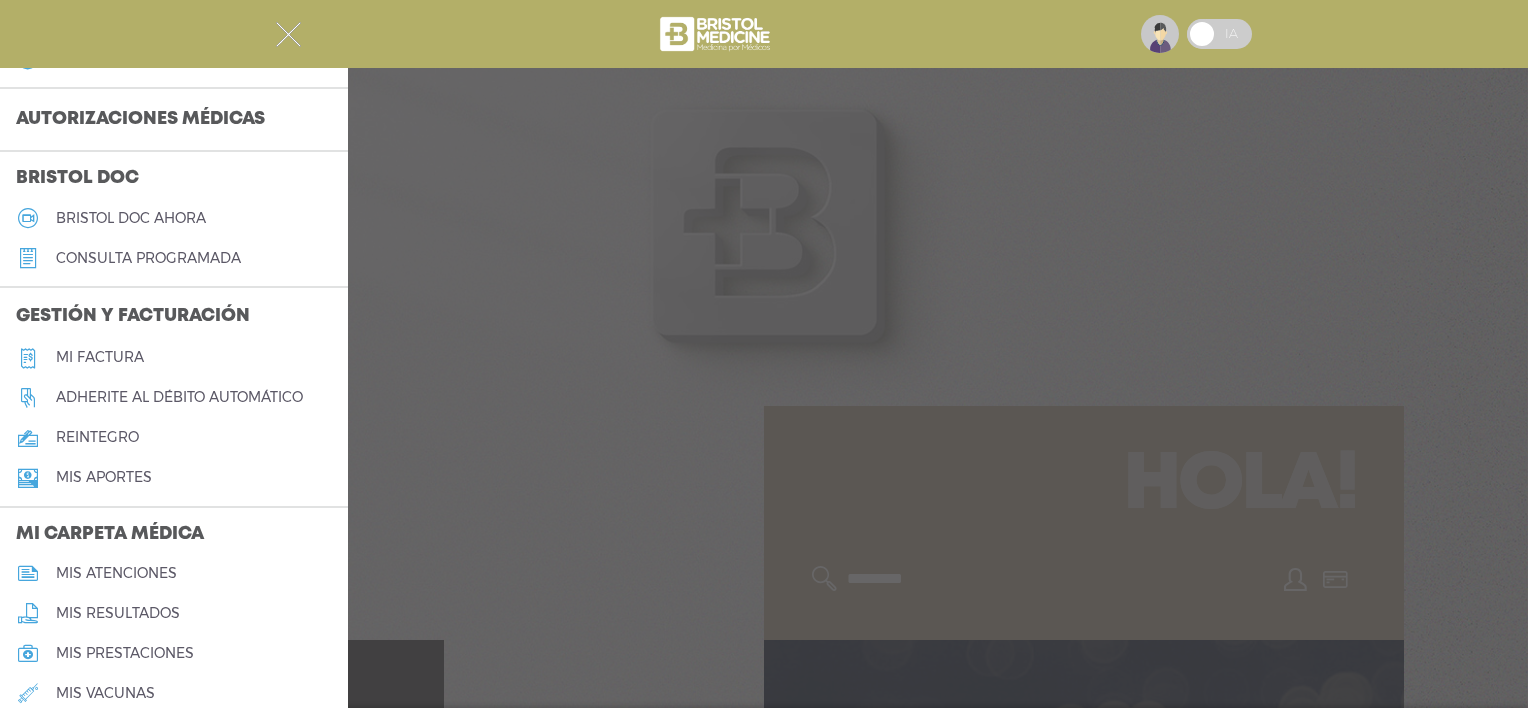 drag, startPoint x: 591, startPoint y: 371, endPoint x: 604, endPoint y: 376, distance: 13.928389 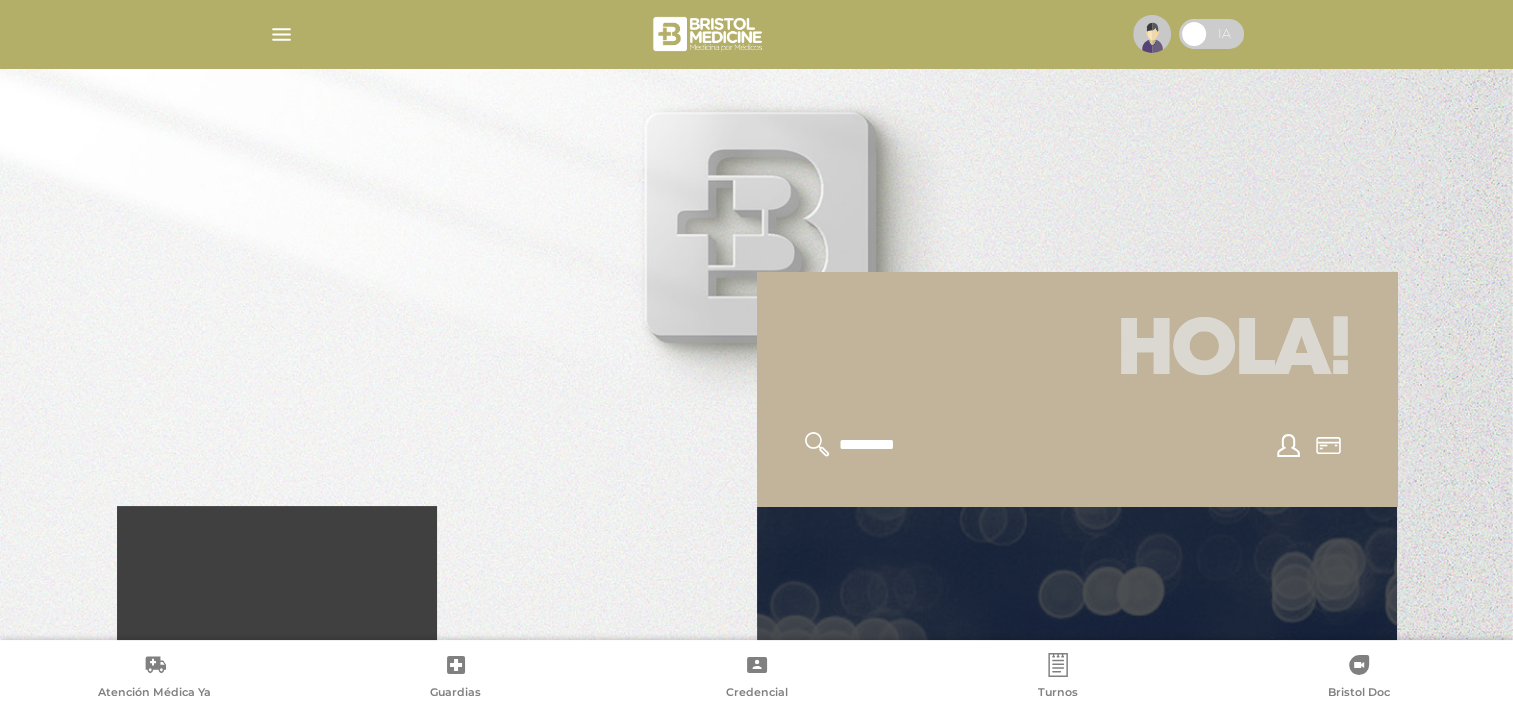 scroll, scrollTop: 300, scrollLeft: 0, axis: vertical 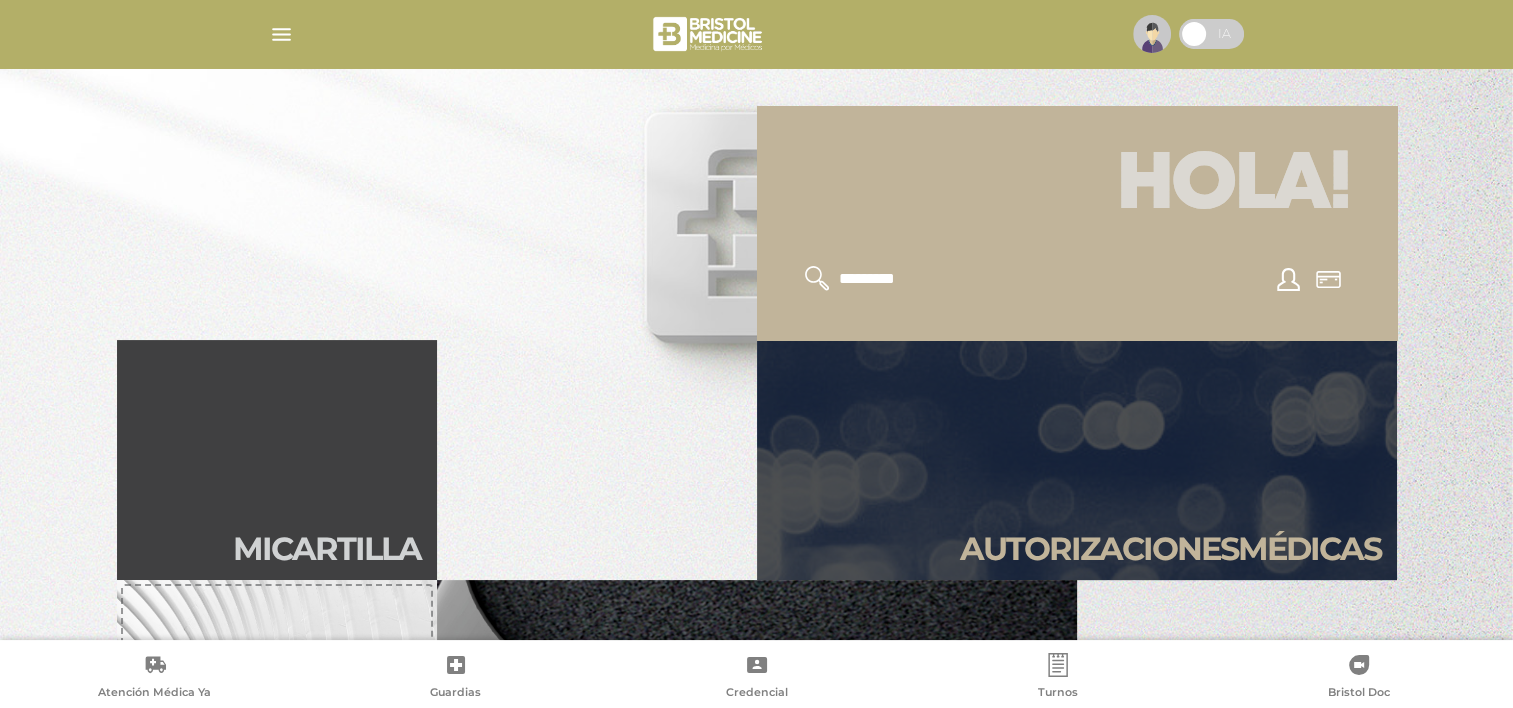 click on "Autori zaciones  médicas" at bounding box center (1077, 460) 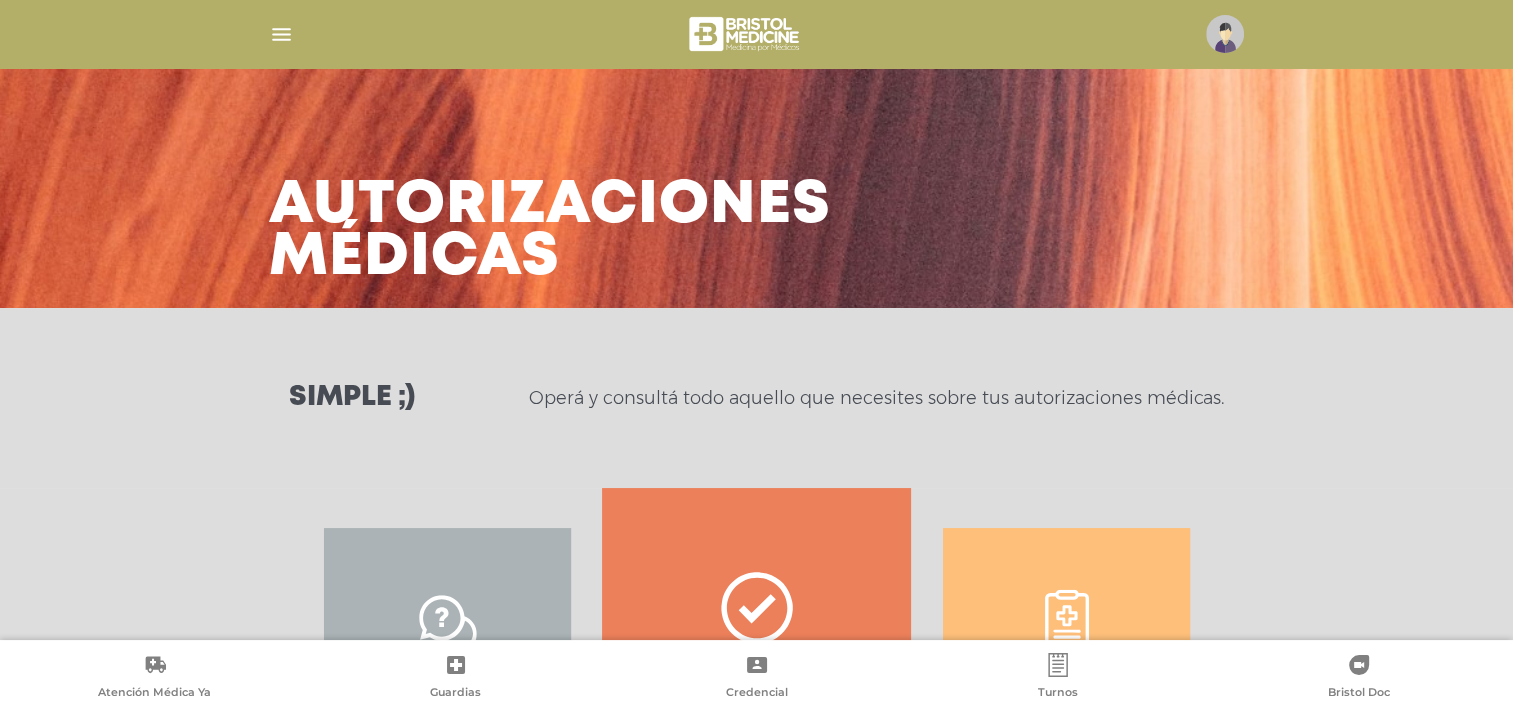 scroll, scrollTop: 296, scrollLeft: 0, axis: vertical 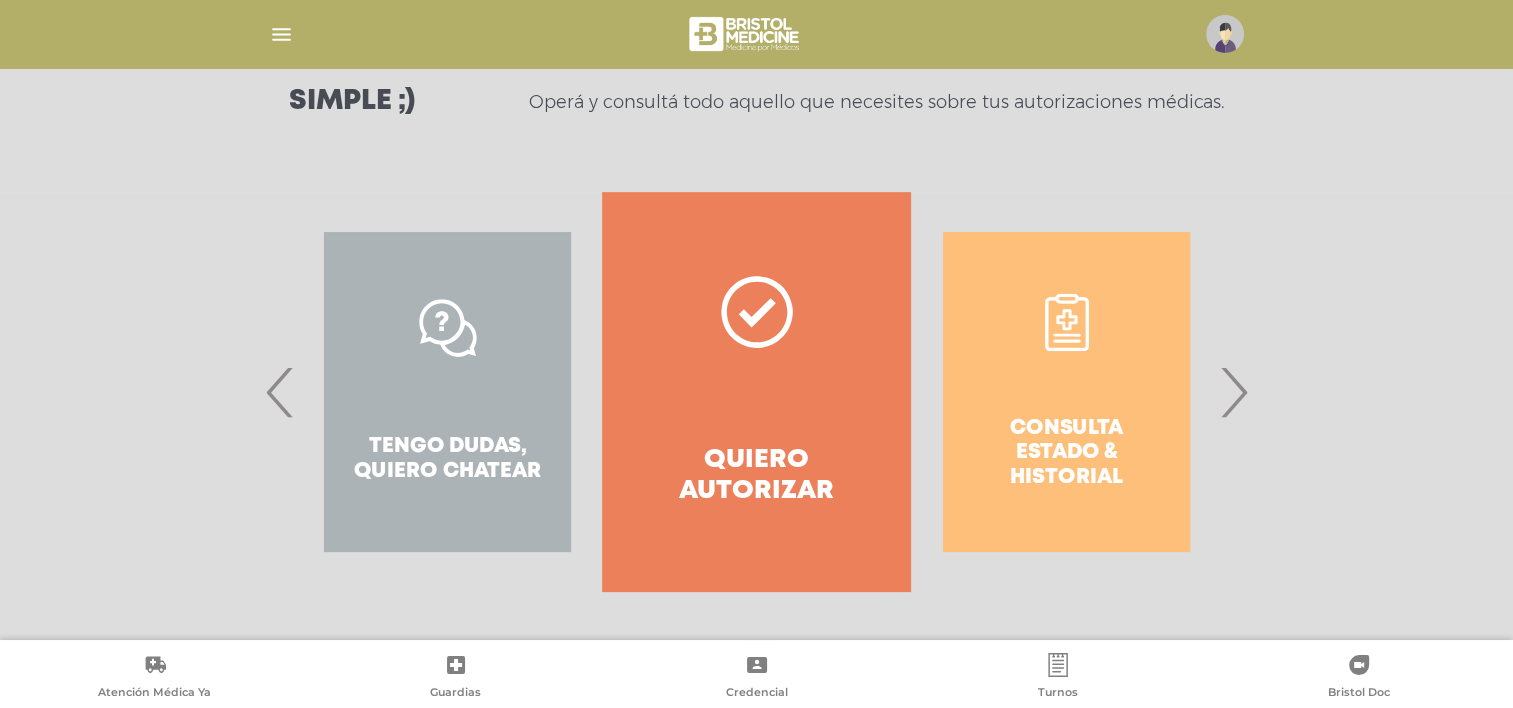 click on "Consulta estado & historial" at bounding box center (1066, 392) 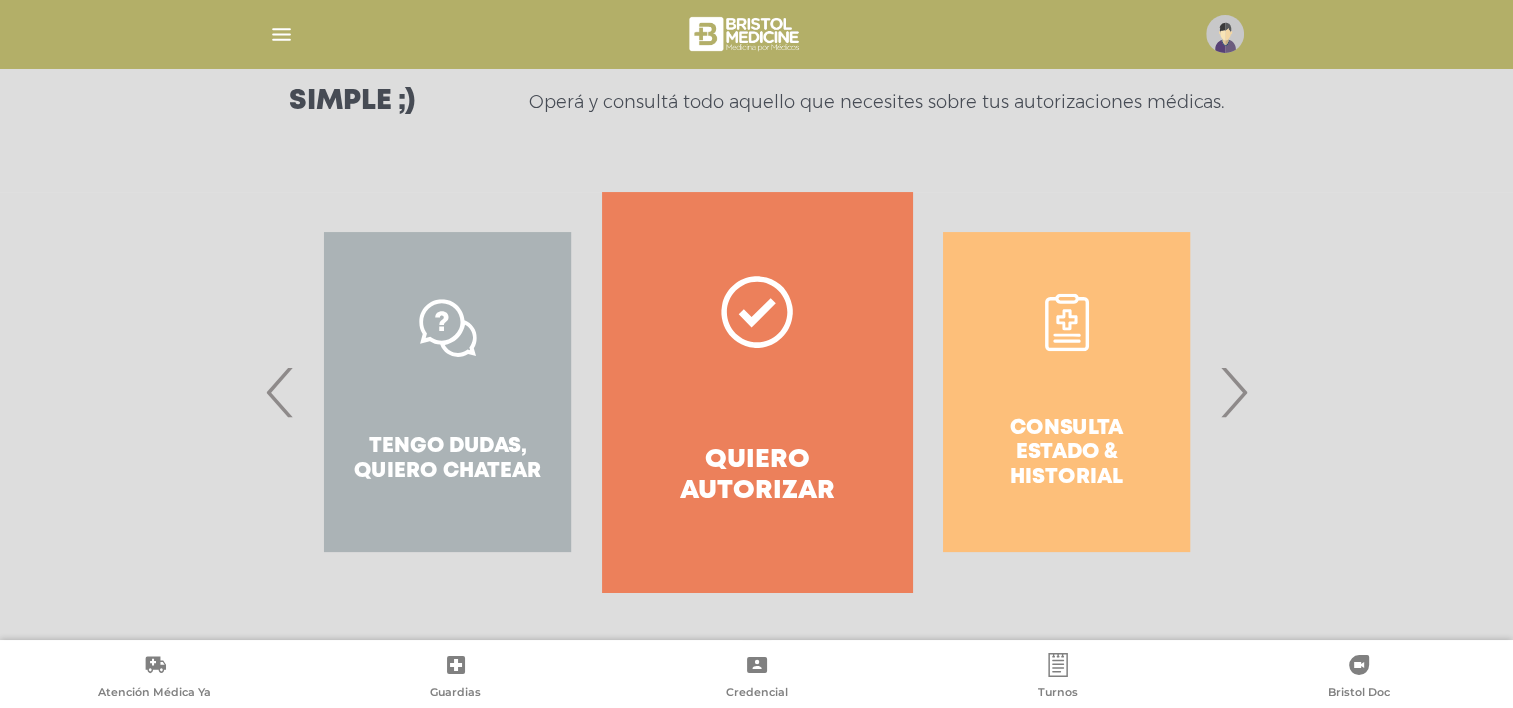 click on "›" at bounding box center (1233, 392) 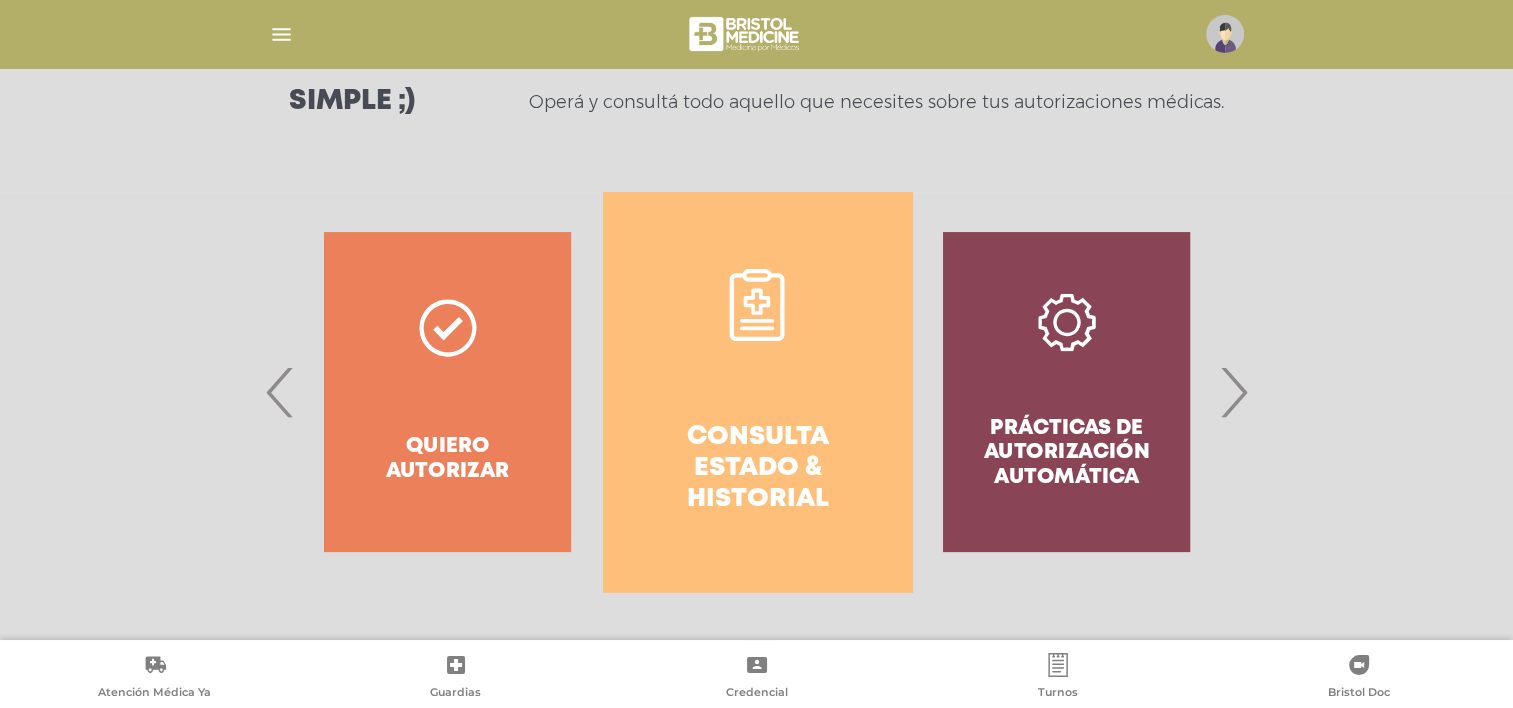 click on "Consulta estado & historial" at bounding box center [757, 392] 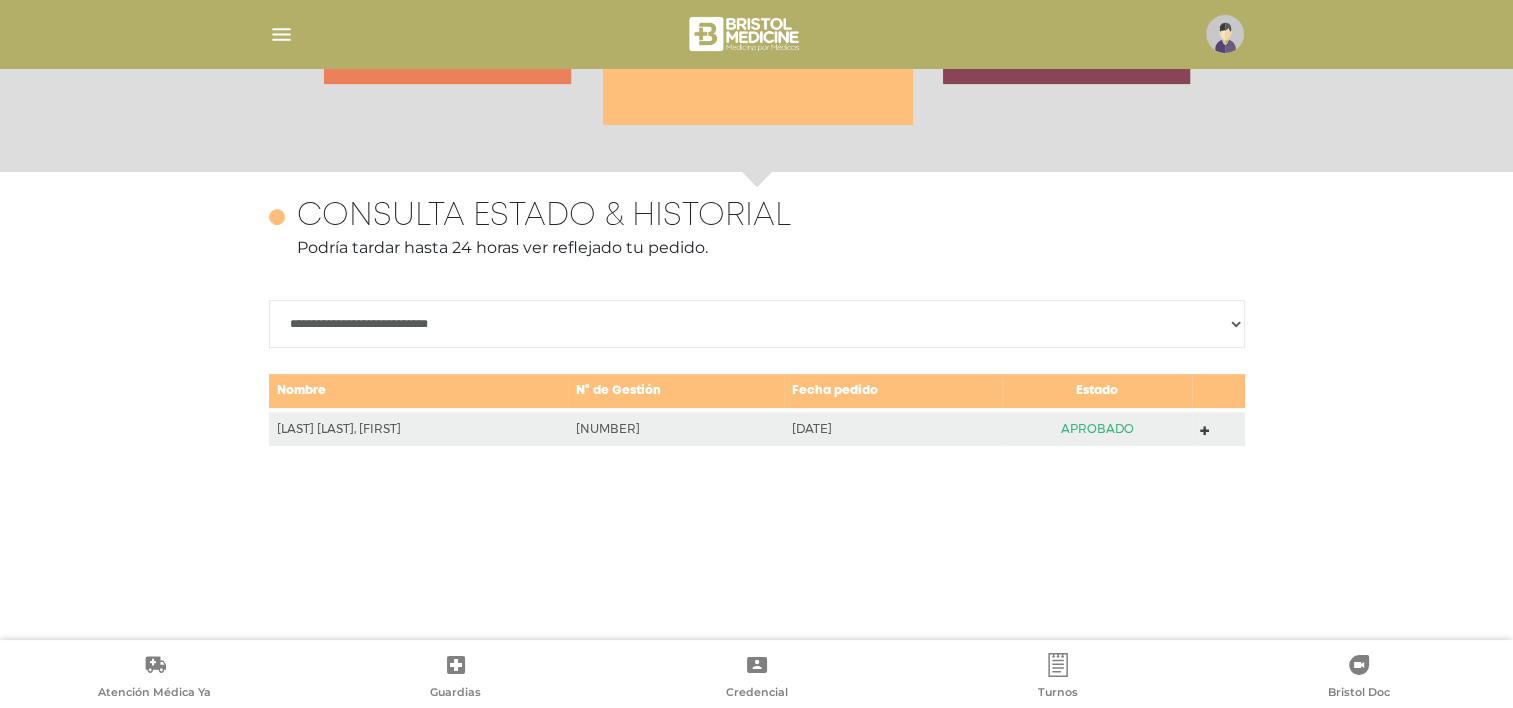 scroll, scrollTop: 868, scrollLeft: 0, axis: vertical 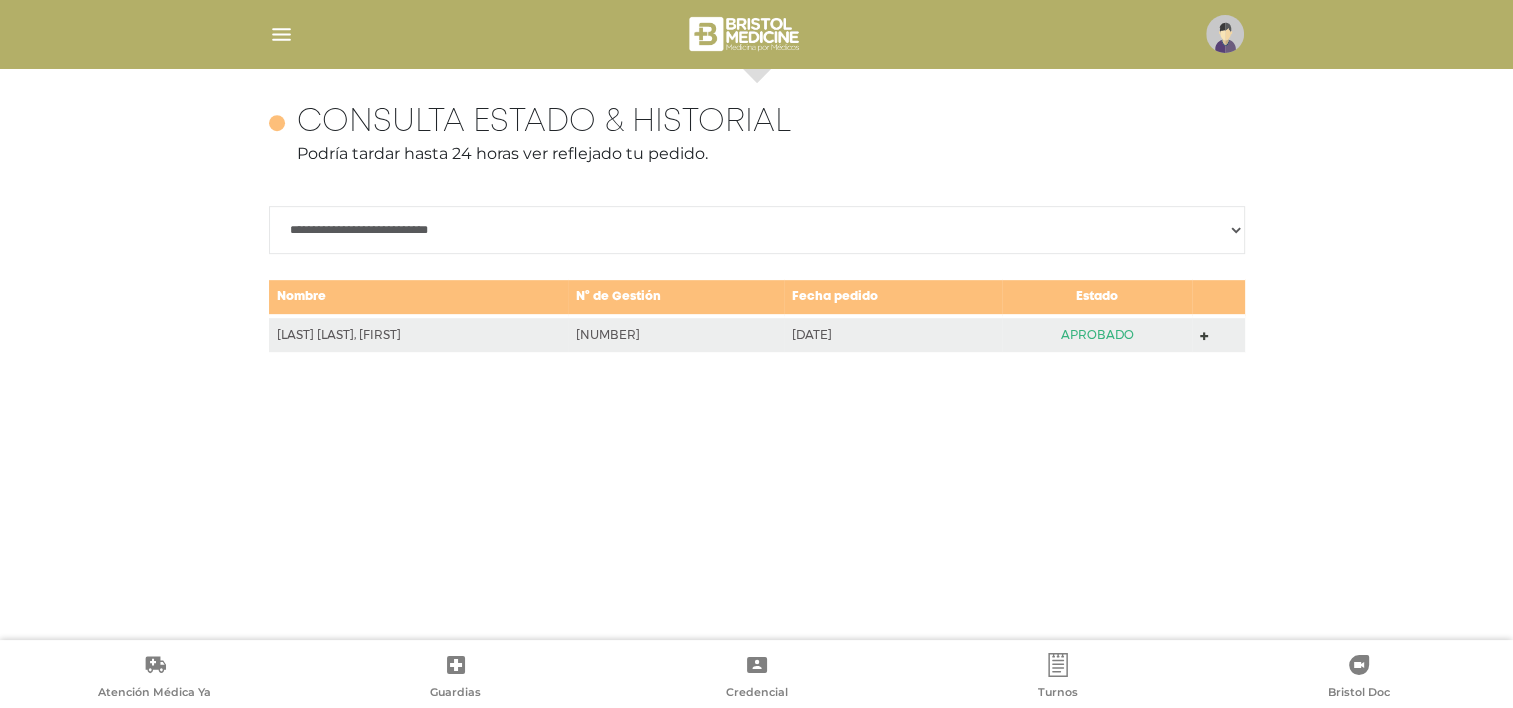 click at bounding box center [1204, 334] 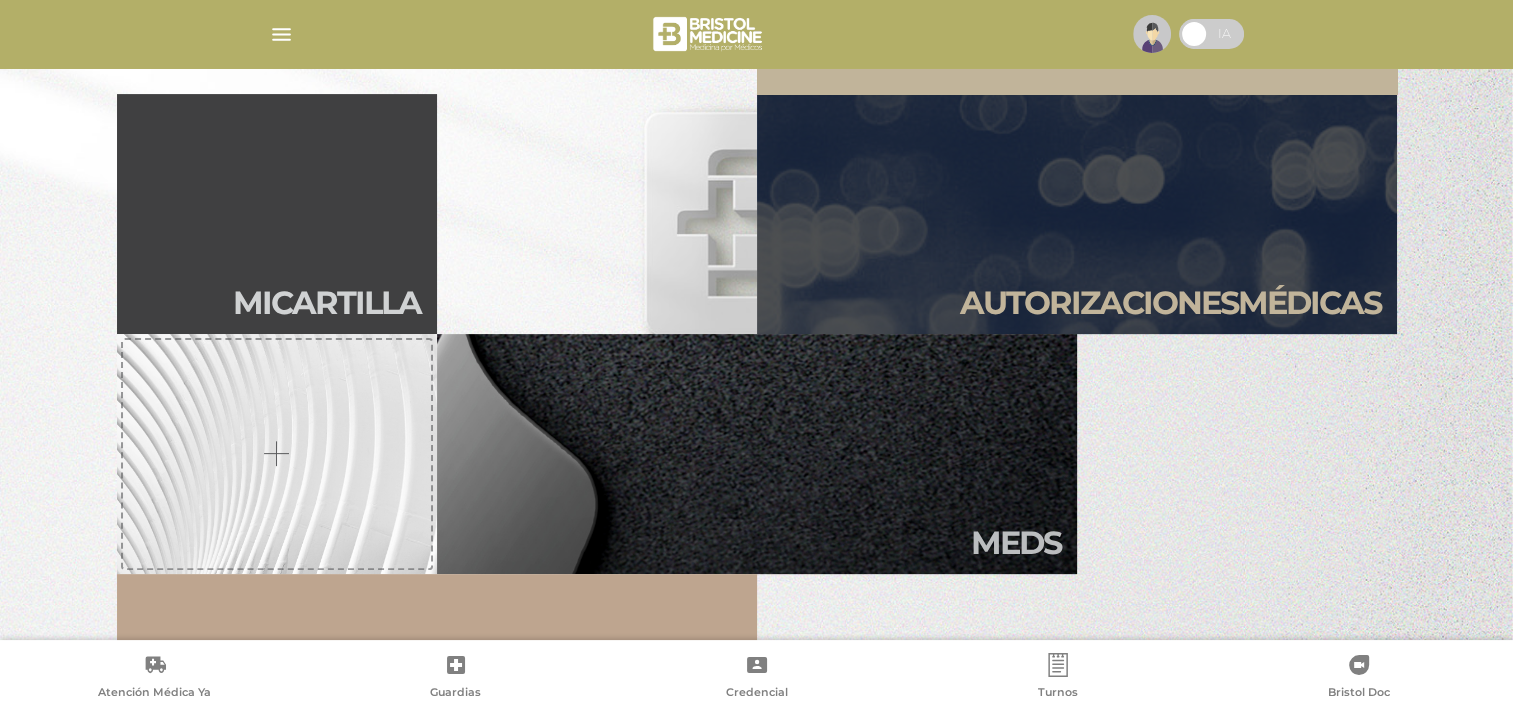 scroll, scrollTop: 500, scrollLeft: 0, axis: vertical 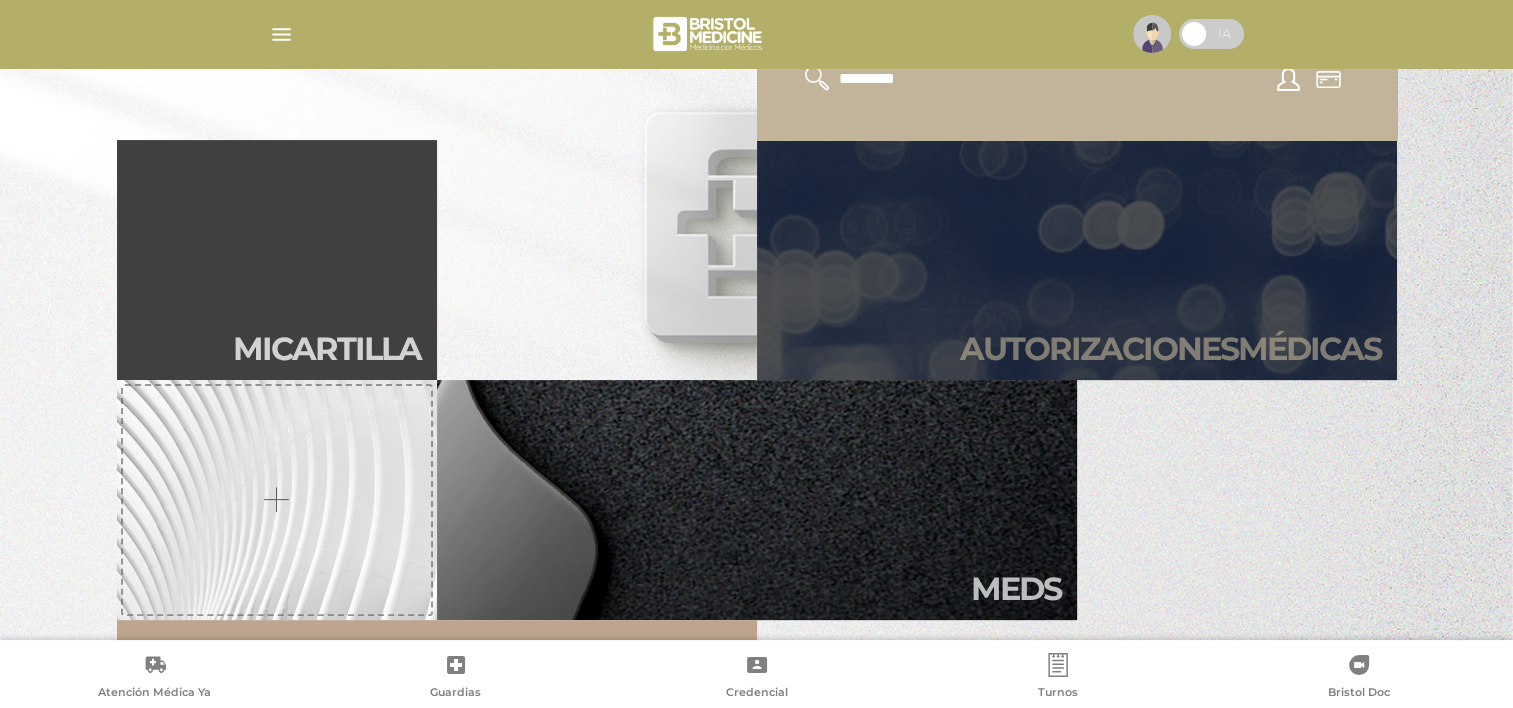 click on "Autori zaciones  médicas" at bounding box center (1170, 349) 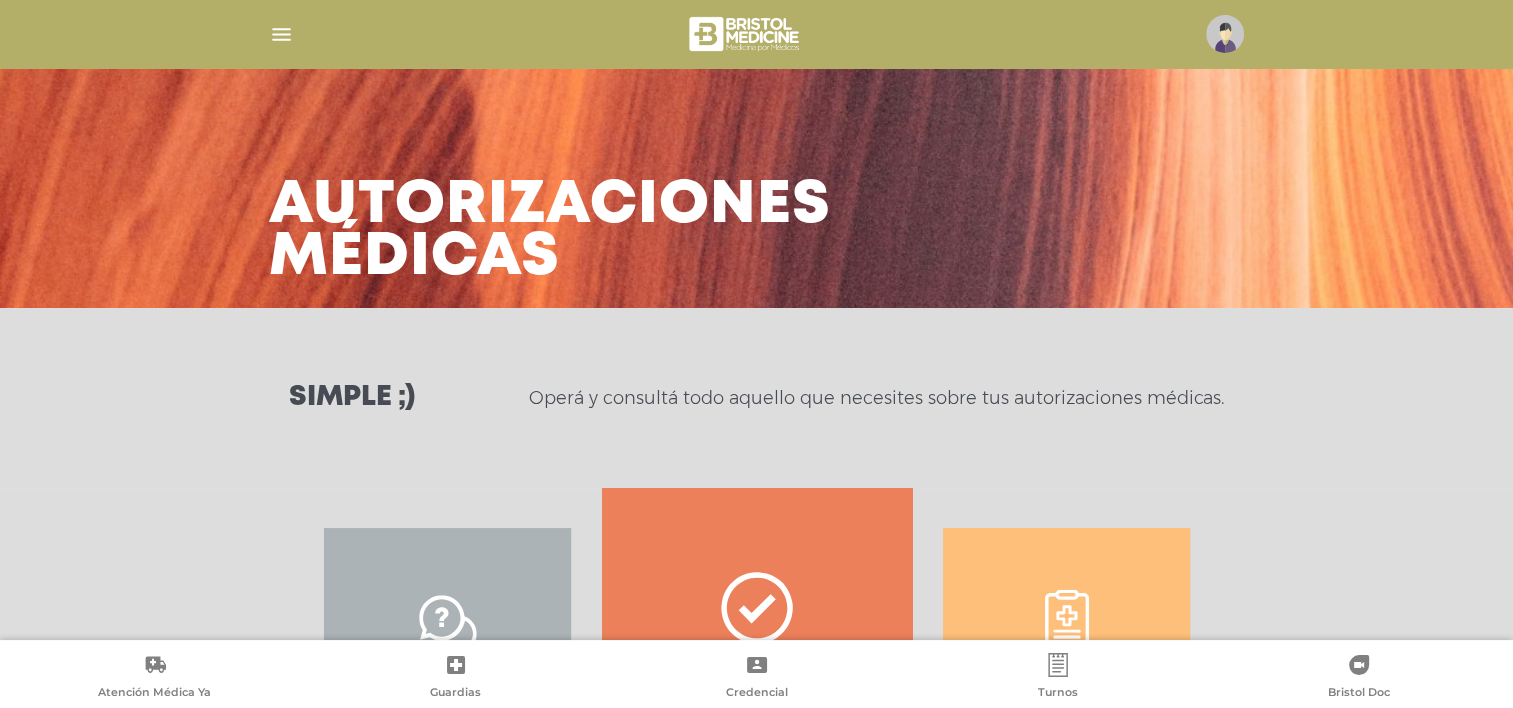 scroll, scrollTop: 296, scrollLeft: 0, axis: vertical 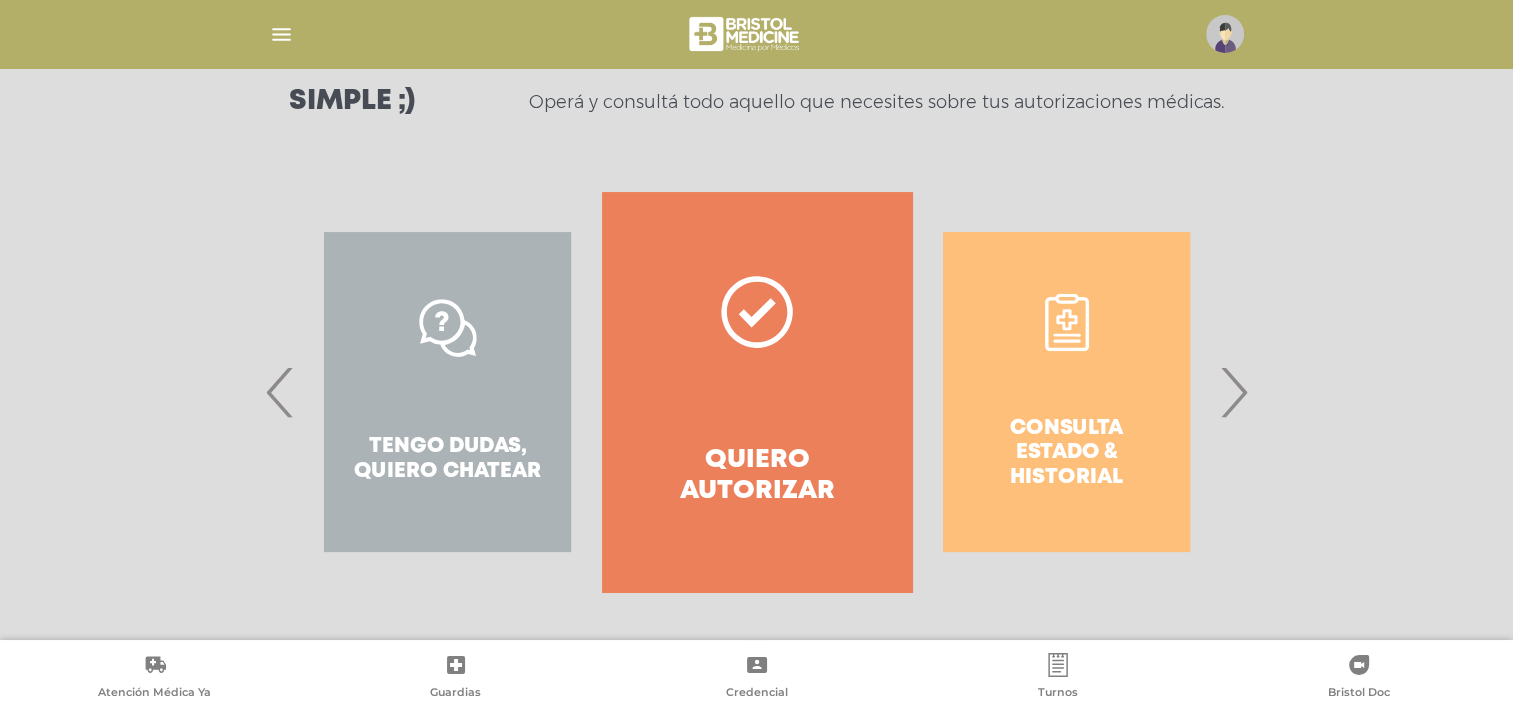 click on "›" at bounding box center (1233, 392) 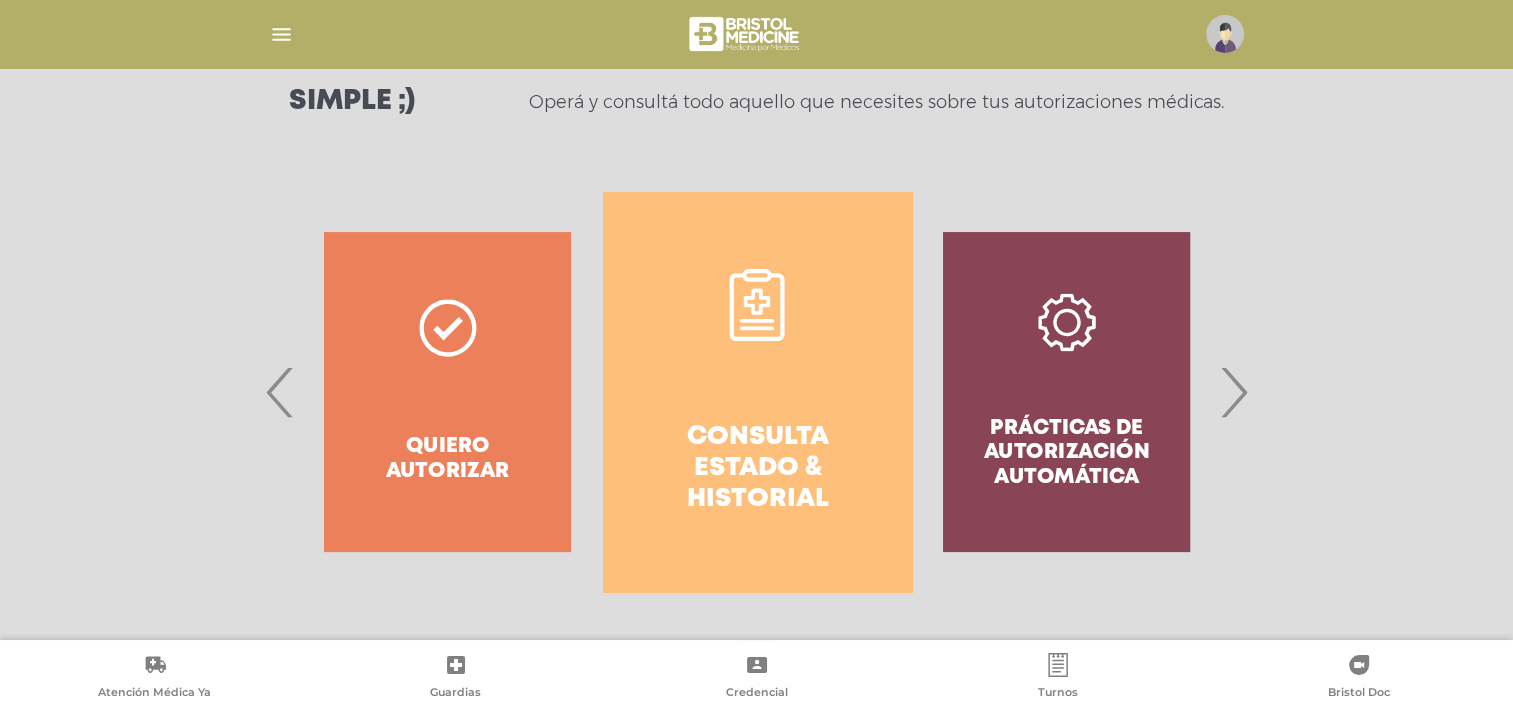 click on "›" at bounding box center (1233, 392) 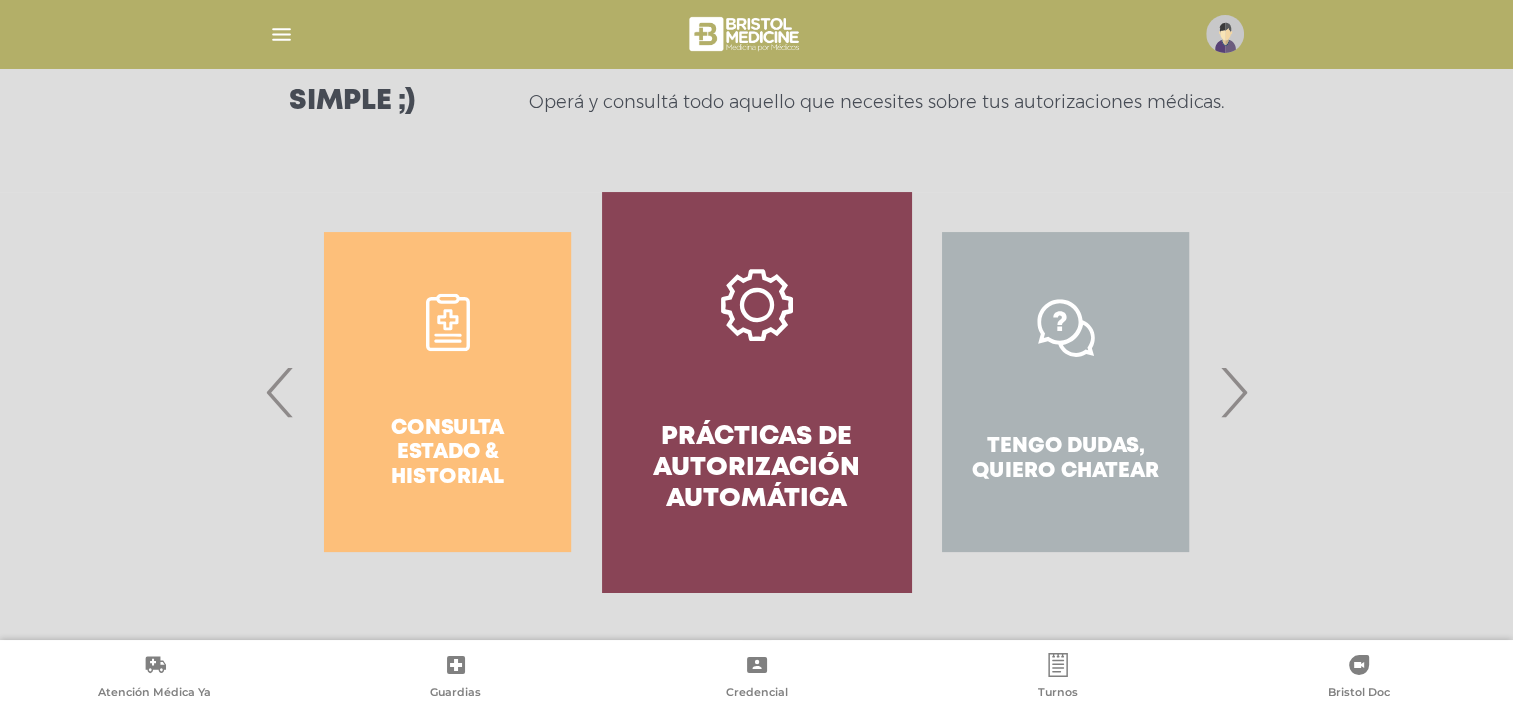click on "Prácticas de autorización automática" at bounding box center [756, 392] 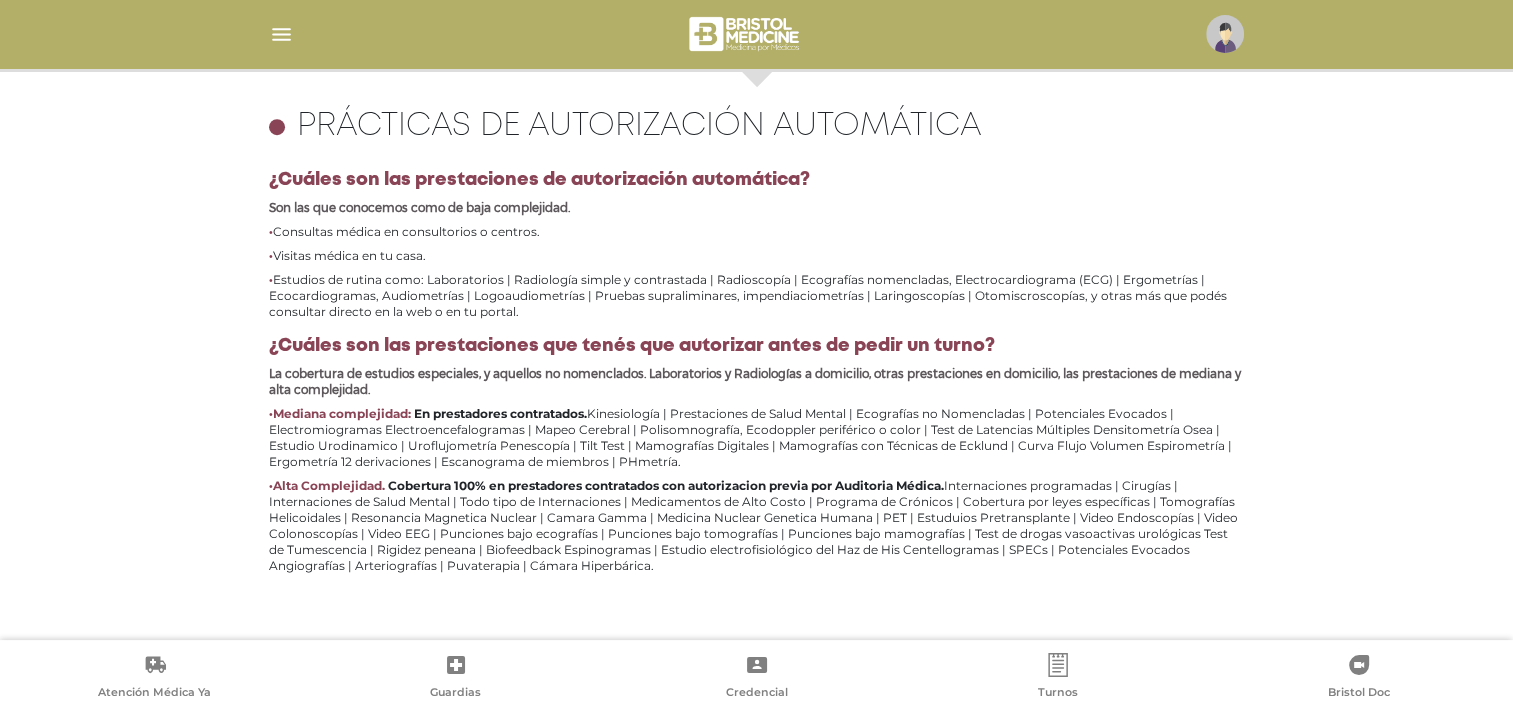 scroll, scrollTop: 868, scrollLeft: 0, axis: vertical 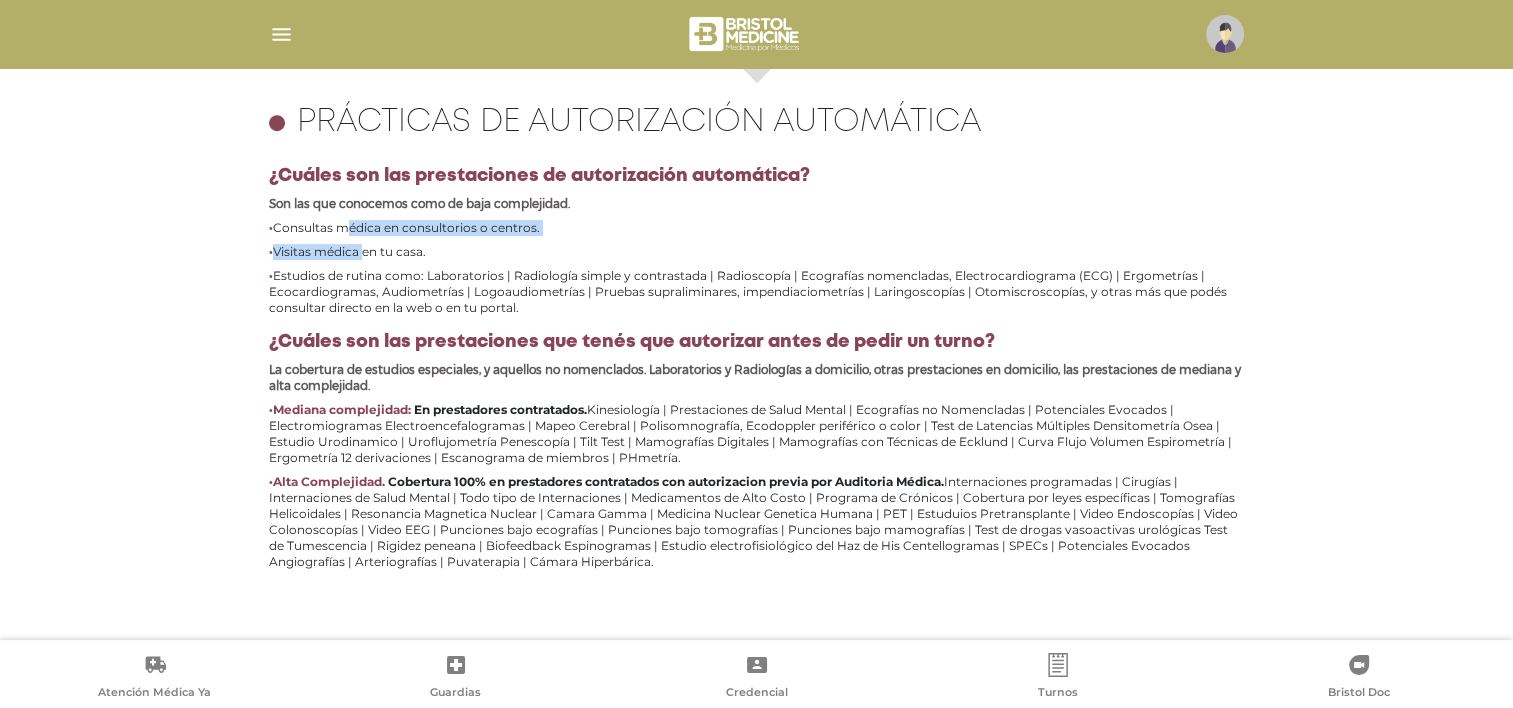 drag, startPoint x: 279, startPoint y: 230, endPoint x: 295, endPoint y: 240, distance: 18.867962 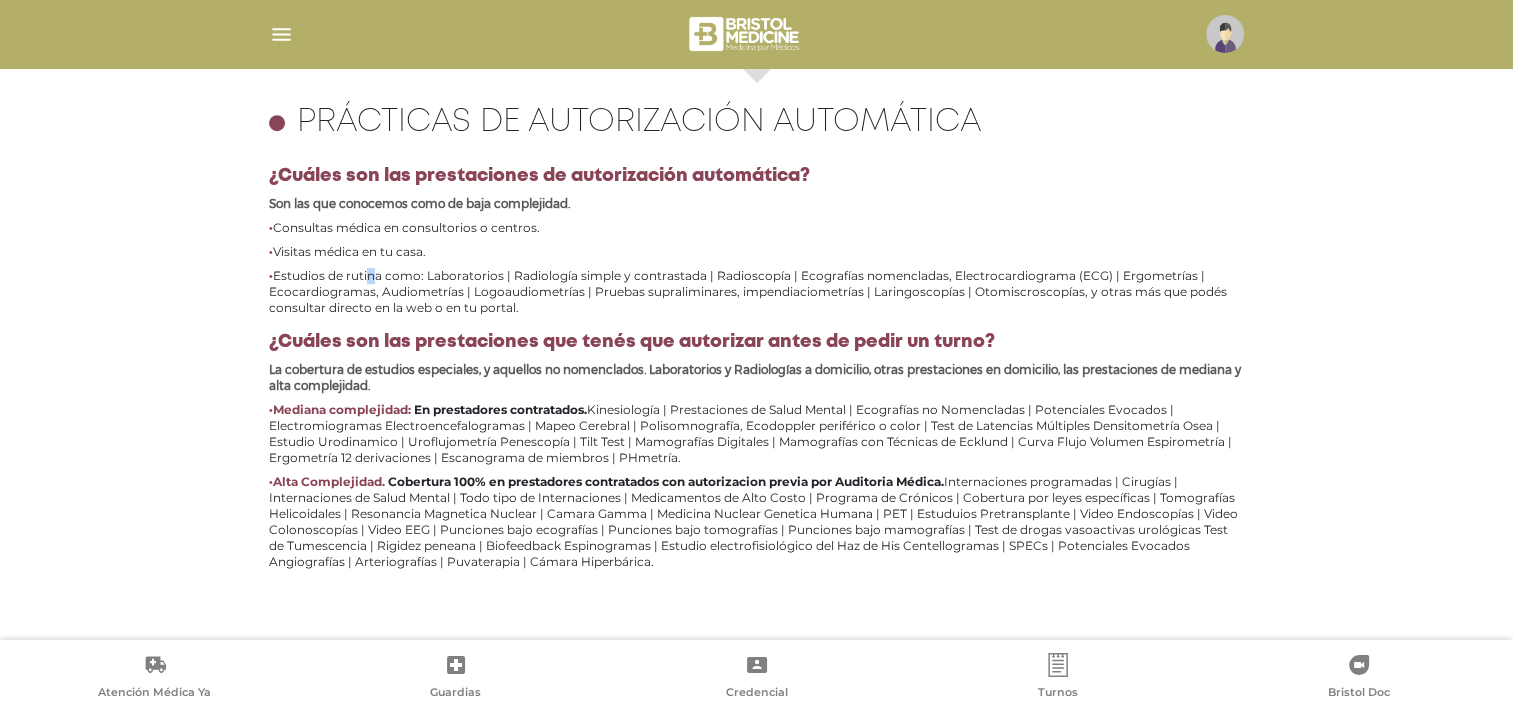 drag, startPoint x: 295, startPoint y: 240, endPoint x: 312, endPoint y: 282, distance: 45.310043 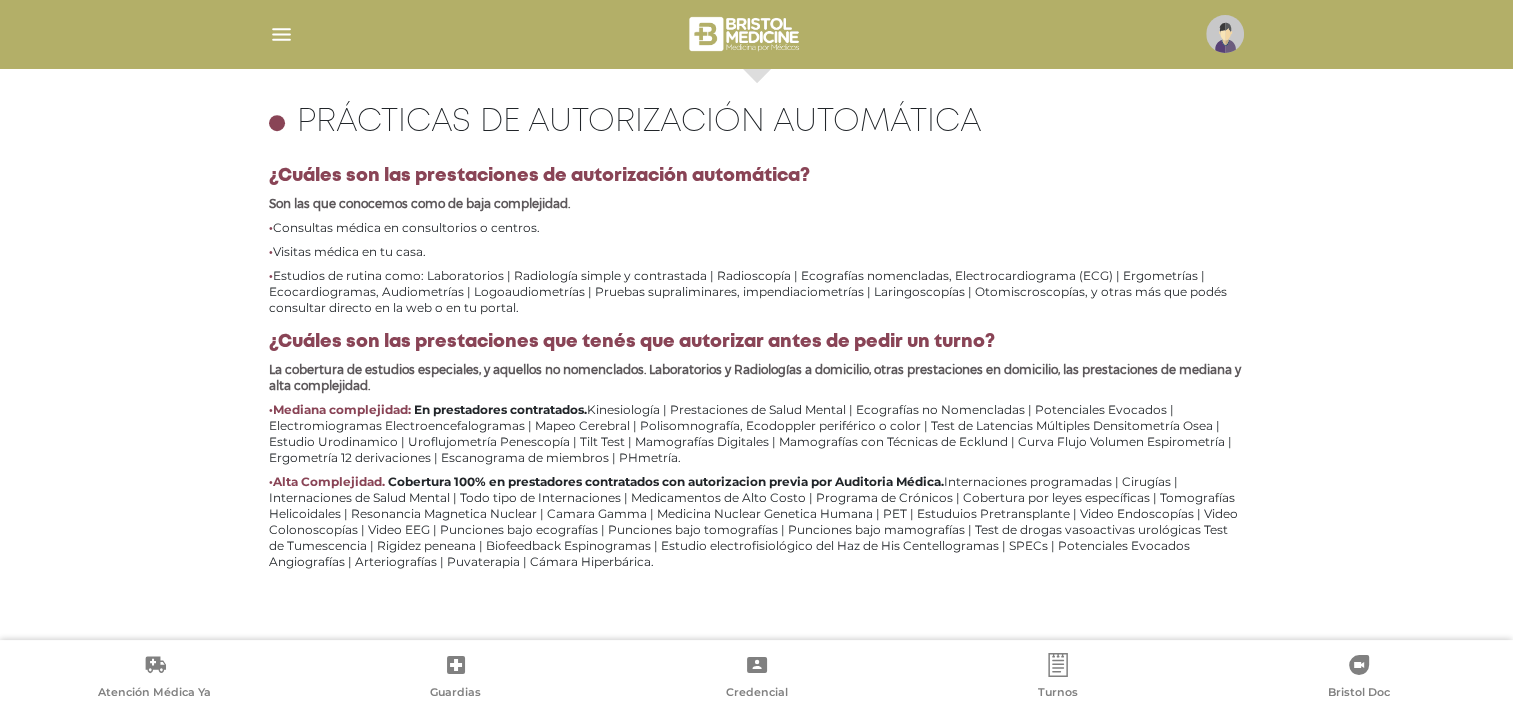 drag, startPoint x: 312, startPoint y: 282, endPoint x: 326, endPoint y: 324, distance: 44.27189 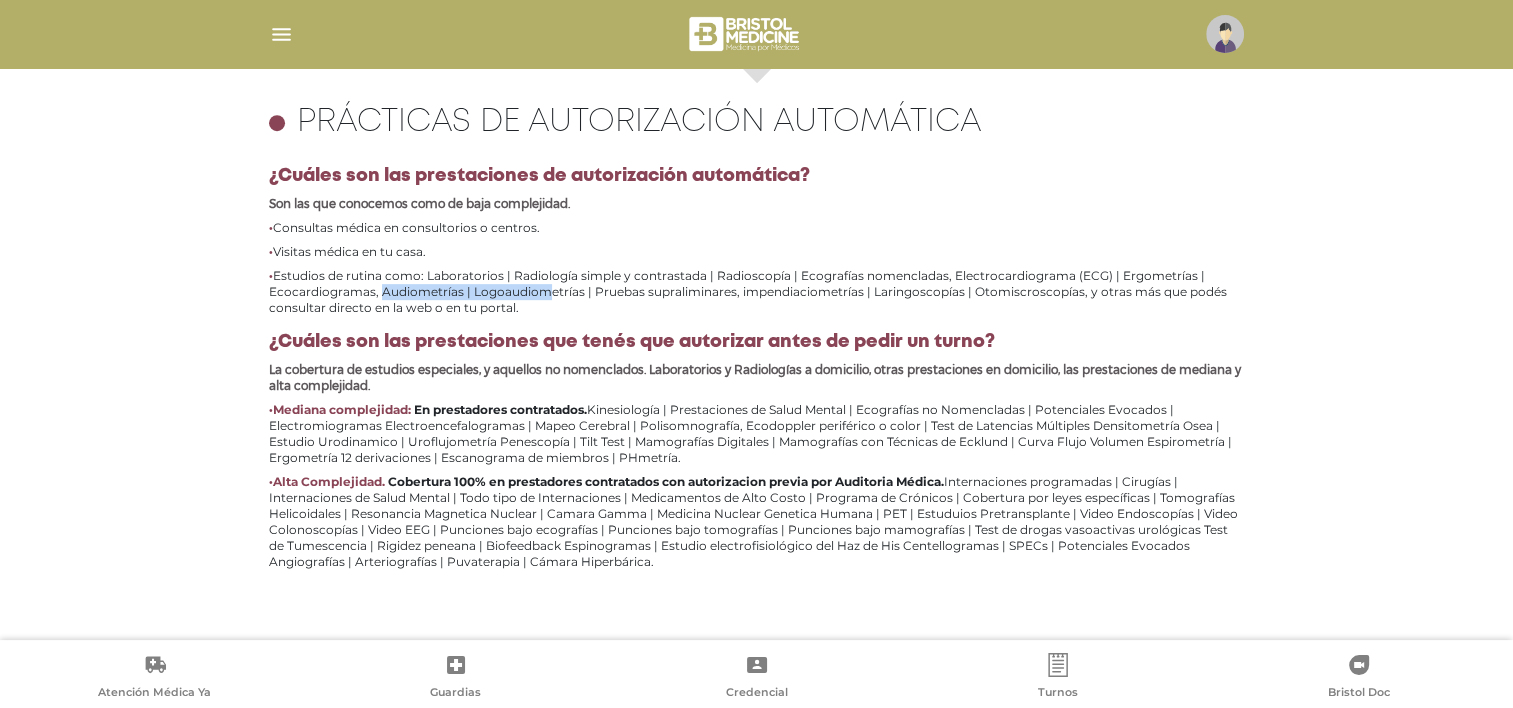 drag, startPoint x: 312, startPoint y: 284, endPoint x: 483, endPoint y: 300, distance: 171.7469 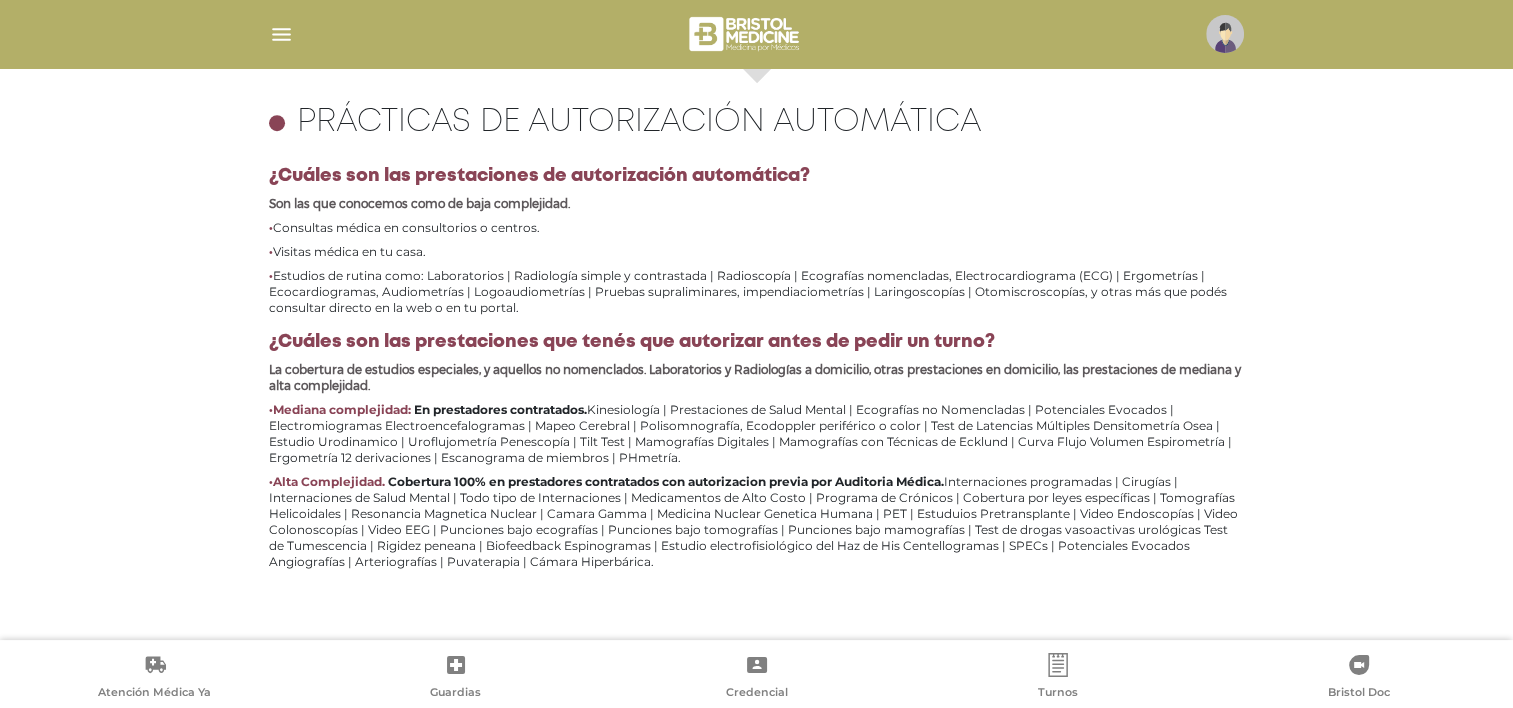 click on "Estudios de rutina como: Laboratorios | Radiología simple y contrastada | Radioscopía | Ecografías nomencladas, Electrocardiograma (ECG) | Ergometrías | Ecocardiogramas, Audiometrías | Logoaudiometrías | Pruebas supraliminares, impendiaciometrías | Laringoscopías | Otomiscroscopías, y otras más que podés consultar directo en la web o en tu portal." at bounding box center [757, 292] 